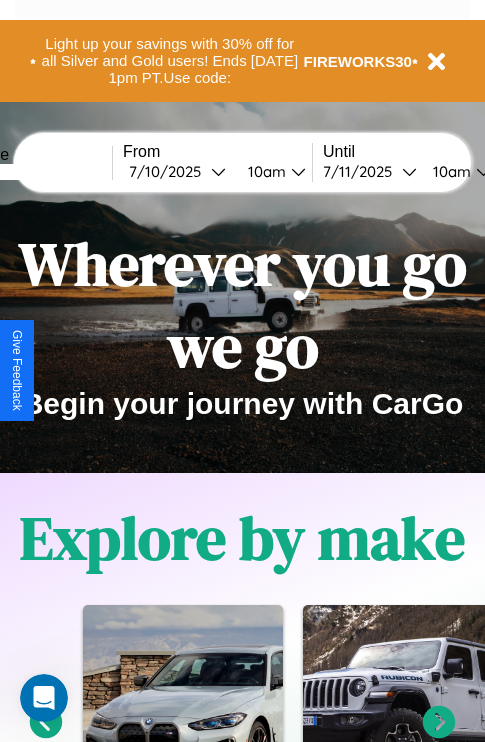 scroll, scrollTop: 0, scrollLeft: 0, axis: both 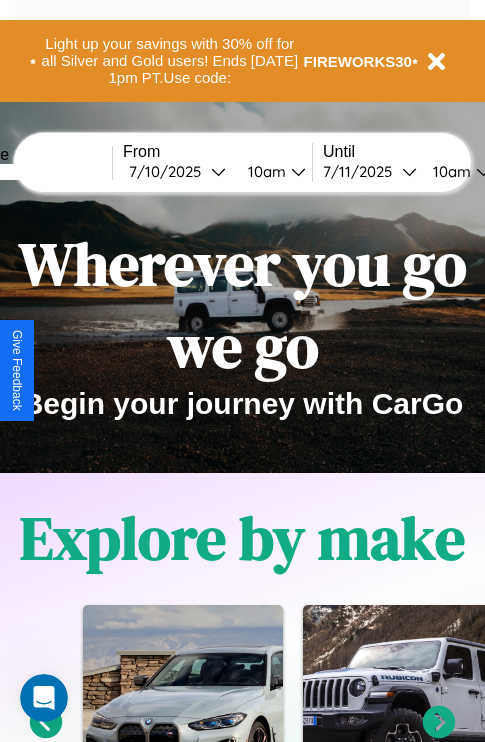 click at bounding box center [37, 172] 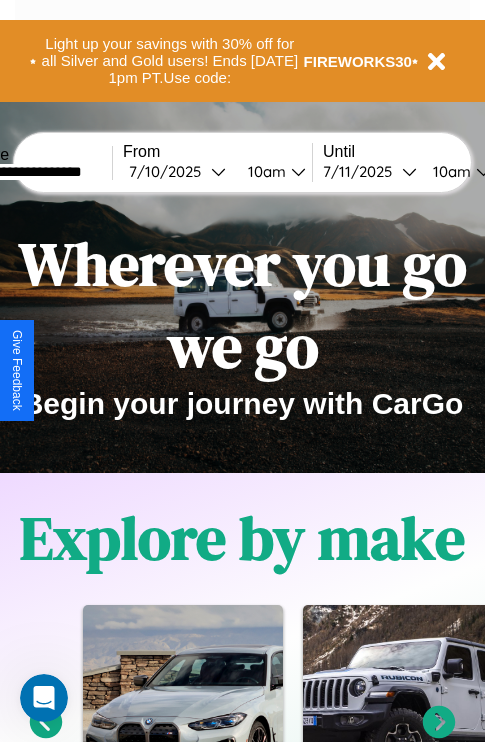 type on "**********" 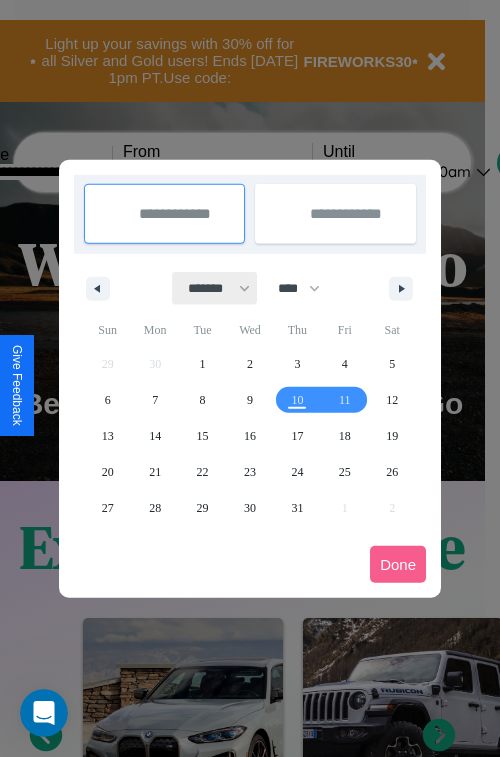 click on "******* ******** ***** ***** *** **** **** ****** ********* ******* ******** ********" at bounding box center (215, 288) 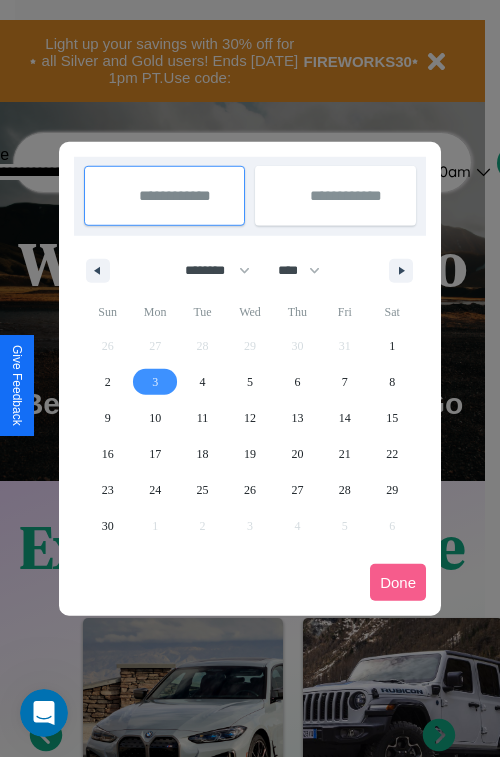 click on "3" at bounding box center (155, 382) 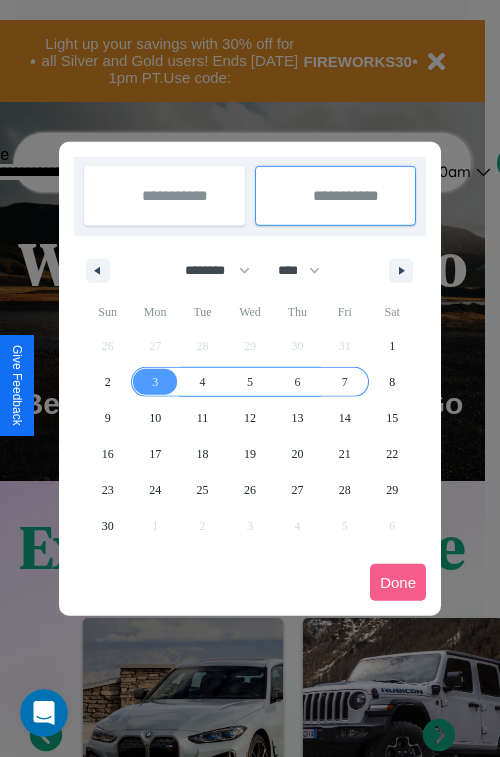 click on "7" at bounding box center [345, 382] 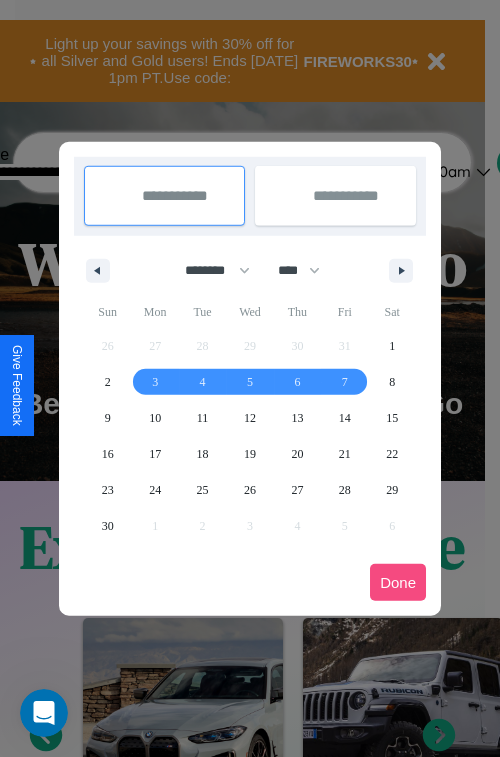 click on "Done" at bounding box center [398, 582] 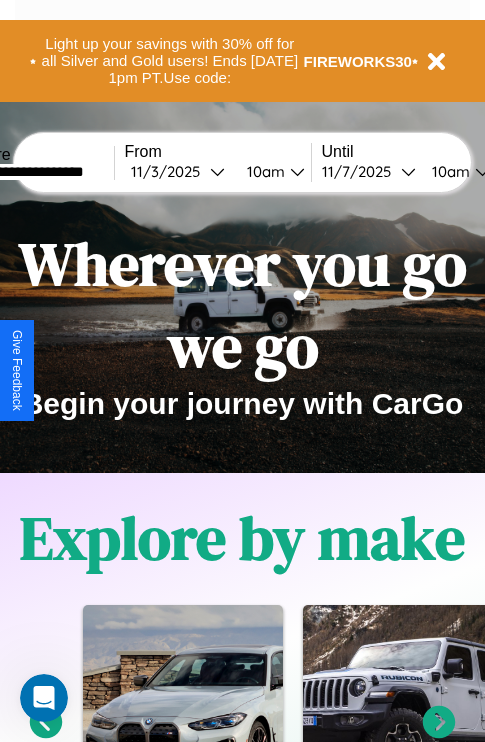 scroll, scrollTop: 0, scrollLeft: 71, axis: horizontal 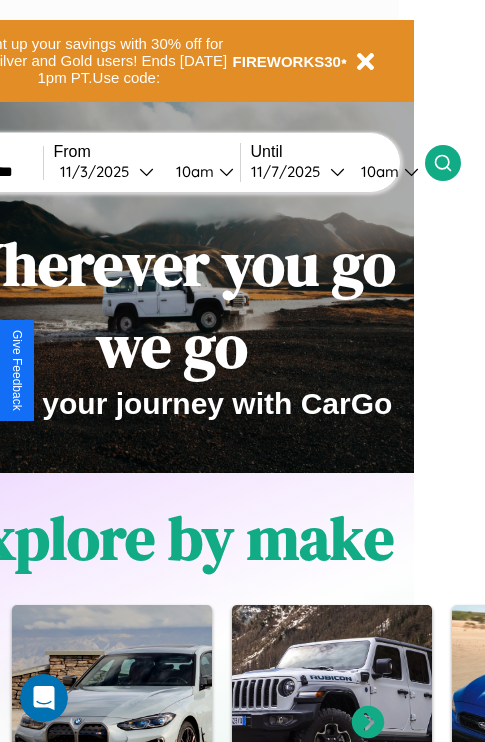click 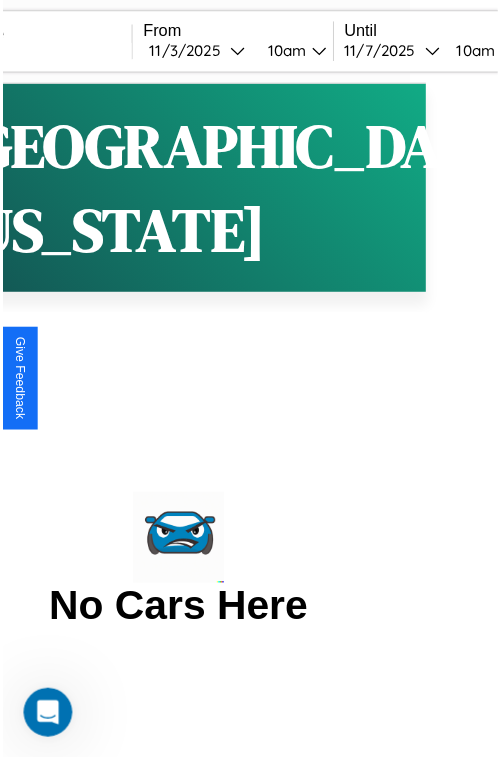 scroll, scrollTop: 0, scrollLeft: 0, axis: both 